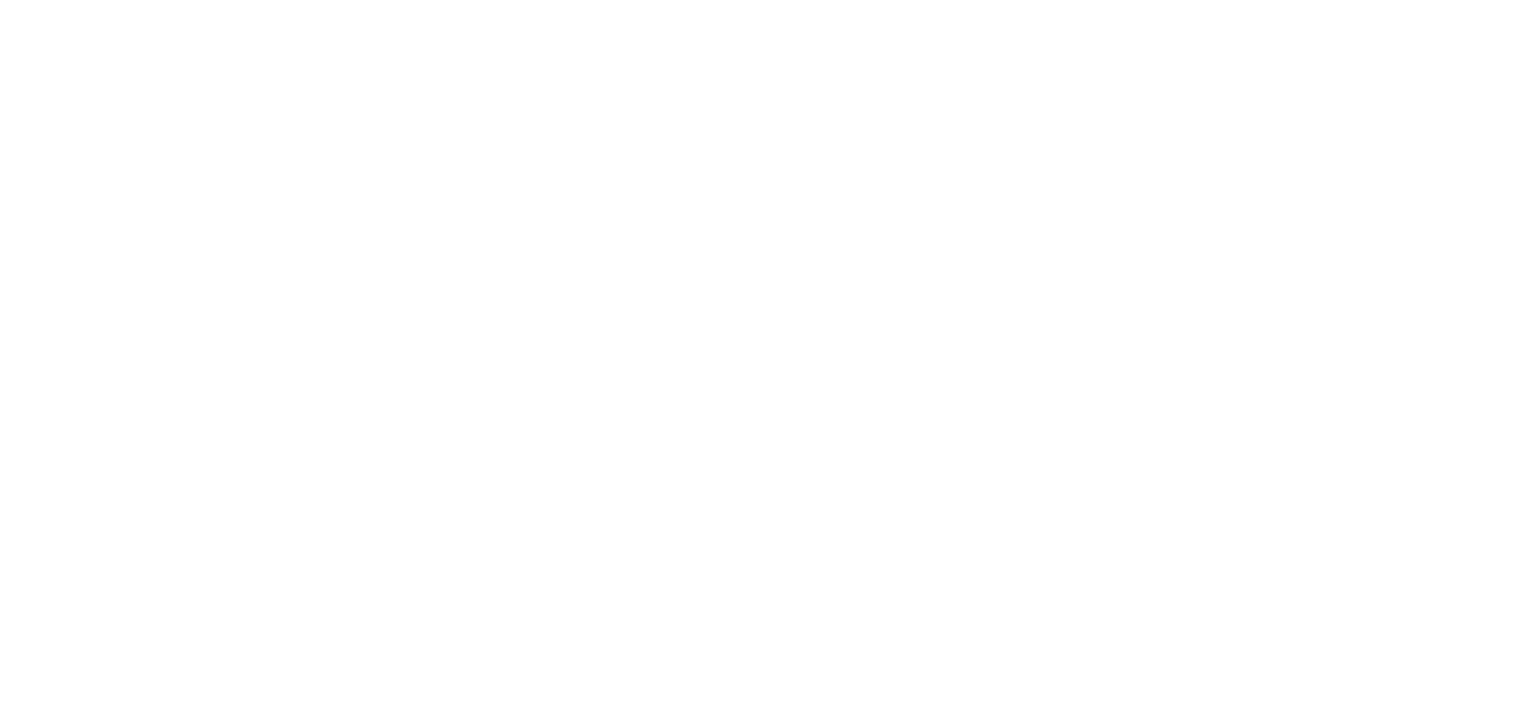 scroll, scrollTop: 0, scrollLeft: 0, axis: both 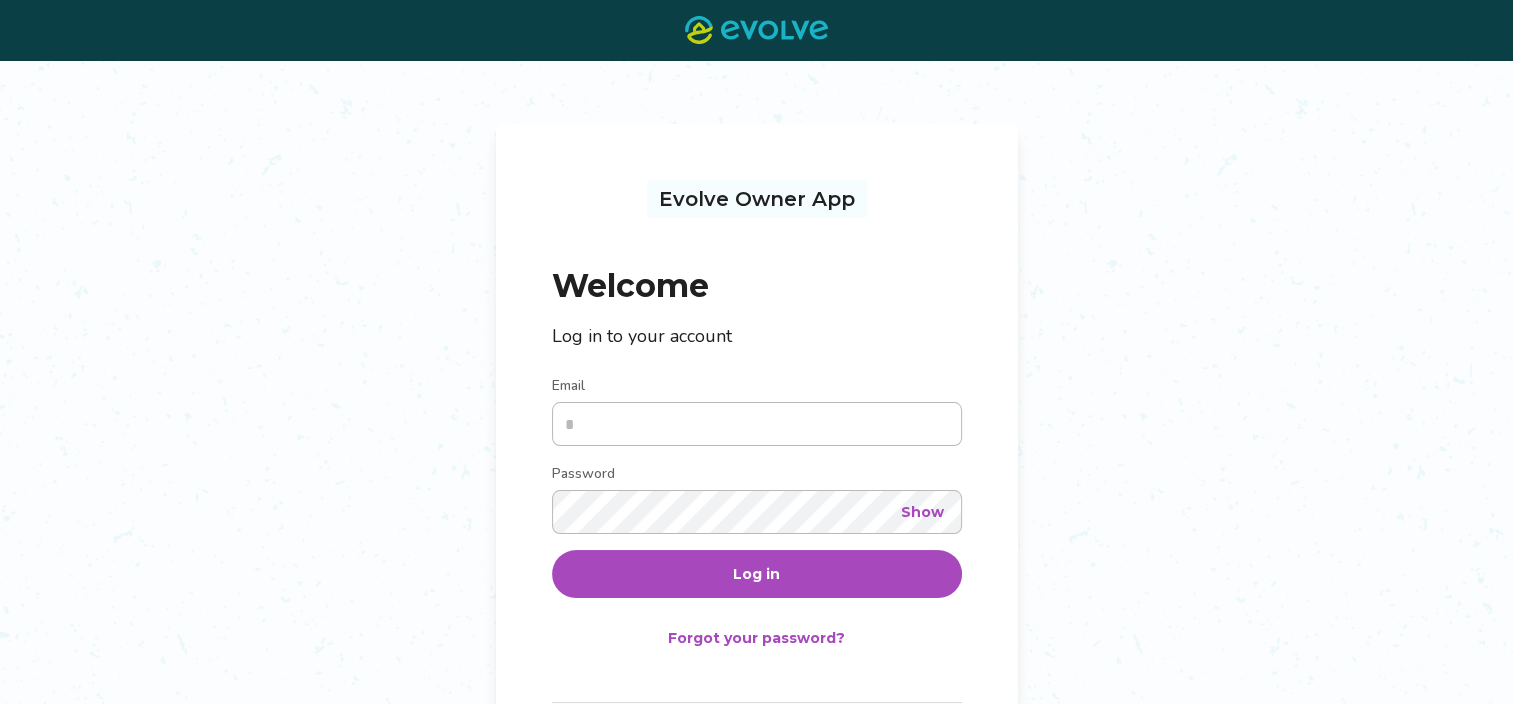 type on "**********" 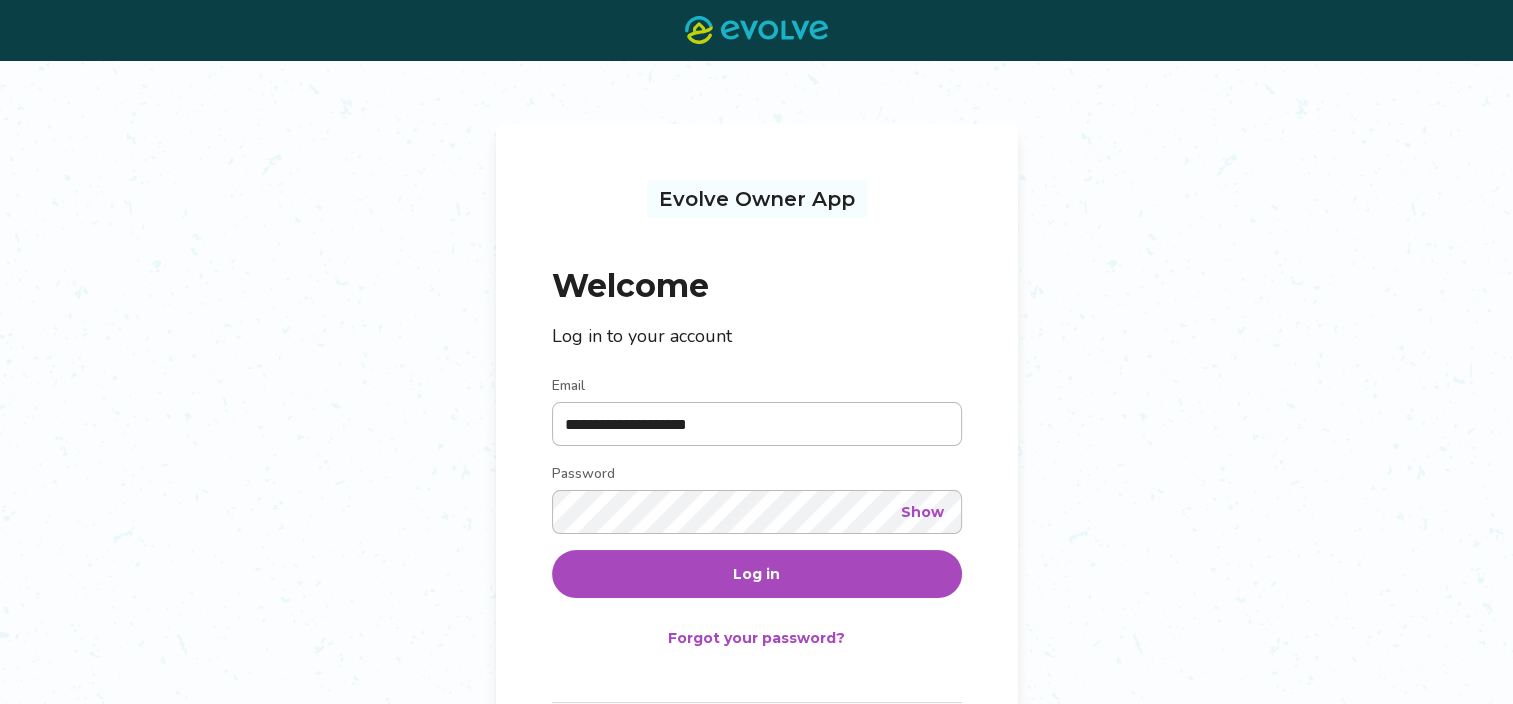 click on "Log in" at bounding box center (756, 574) 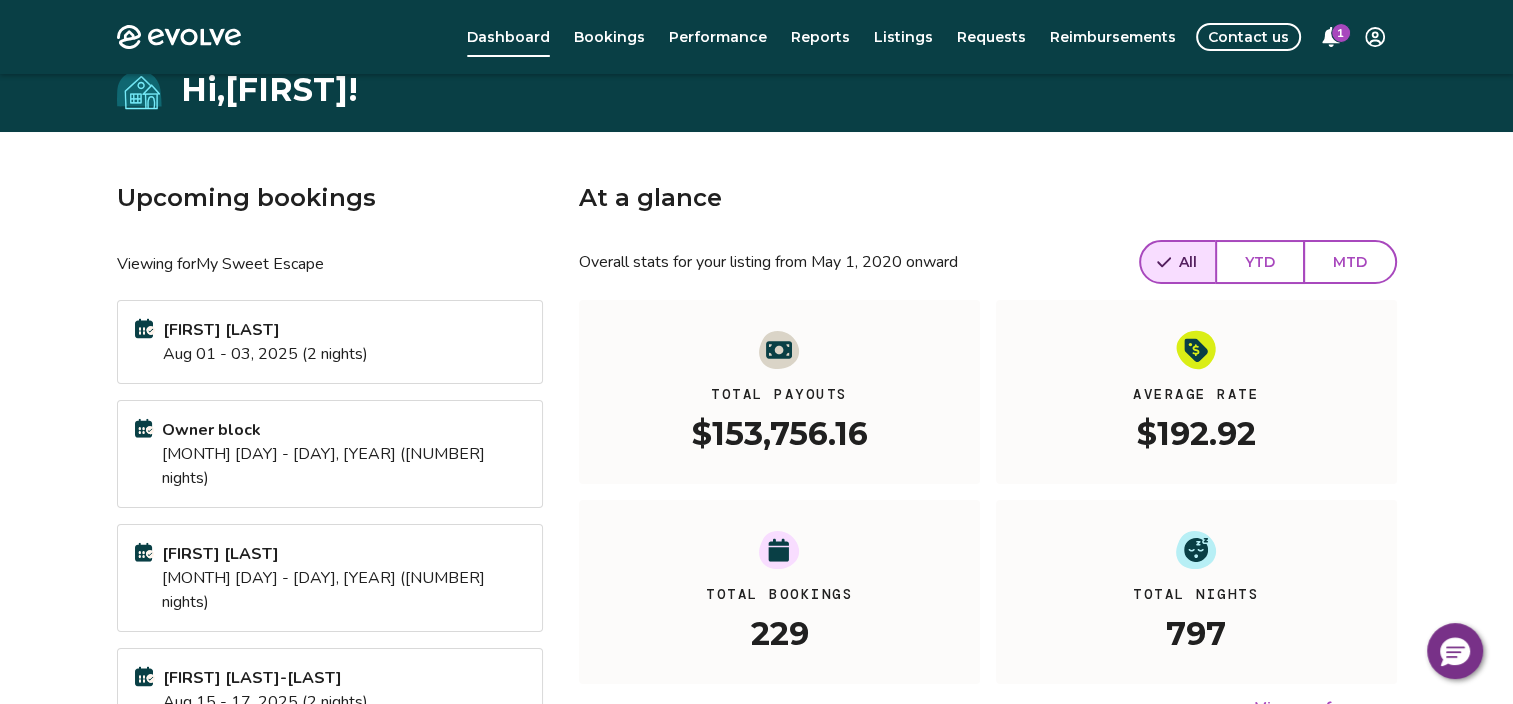 scroll, scrollTop: 16, scrollLeft: 0, axis: vertical 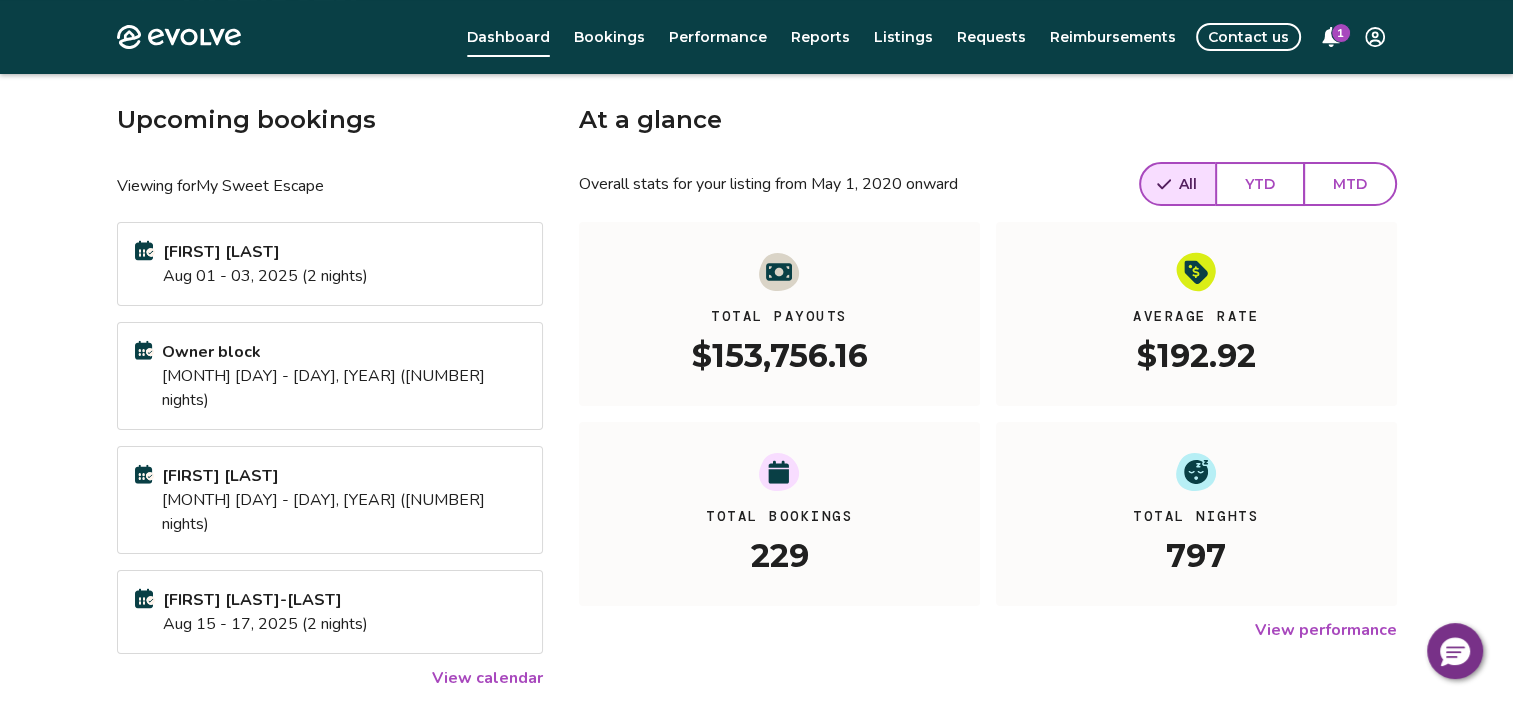 click on "View calendar" at bounding box center [487, 678] 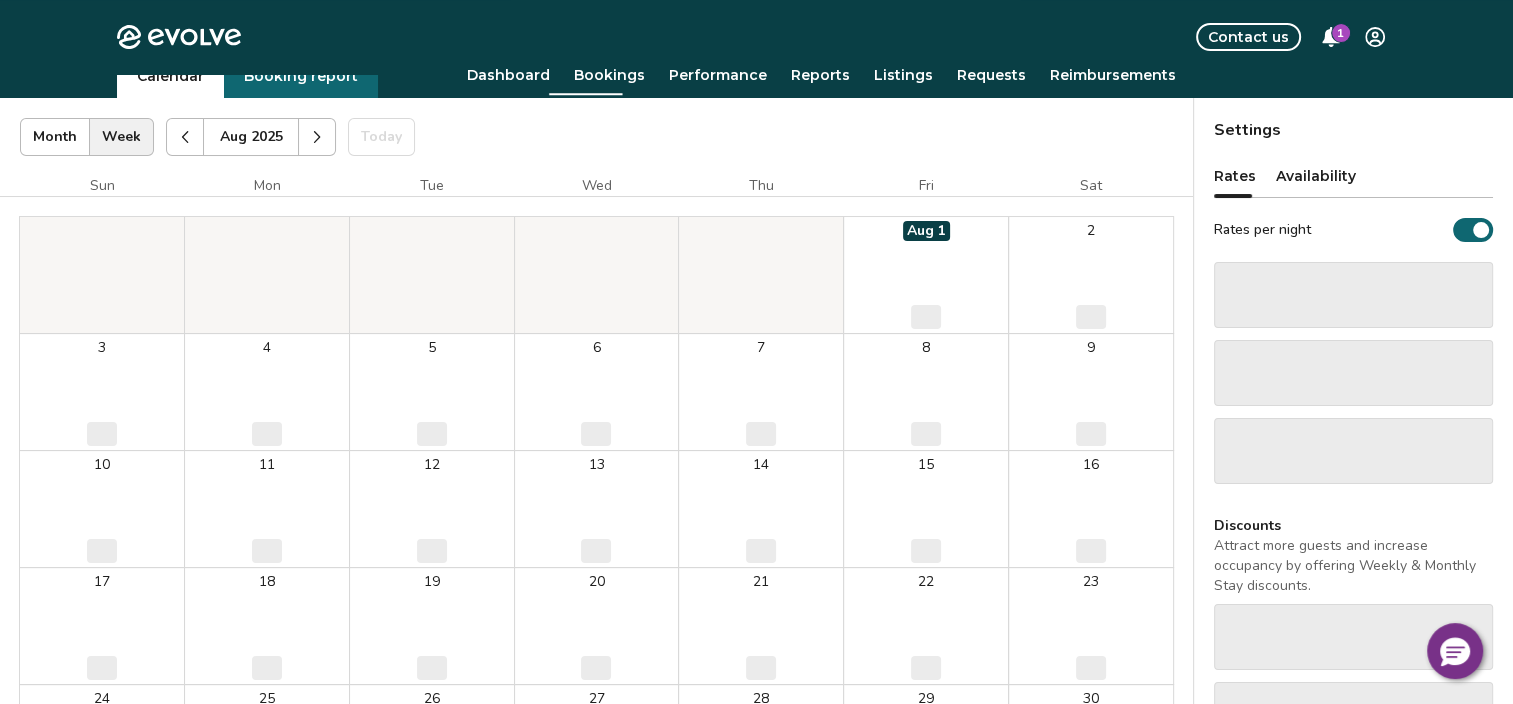 scroll, scrollTop: 0, scrollLeft: 0, axis: both 